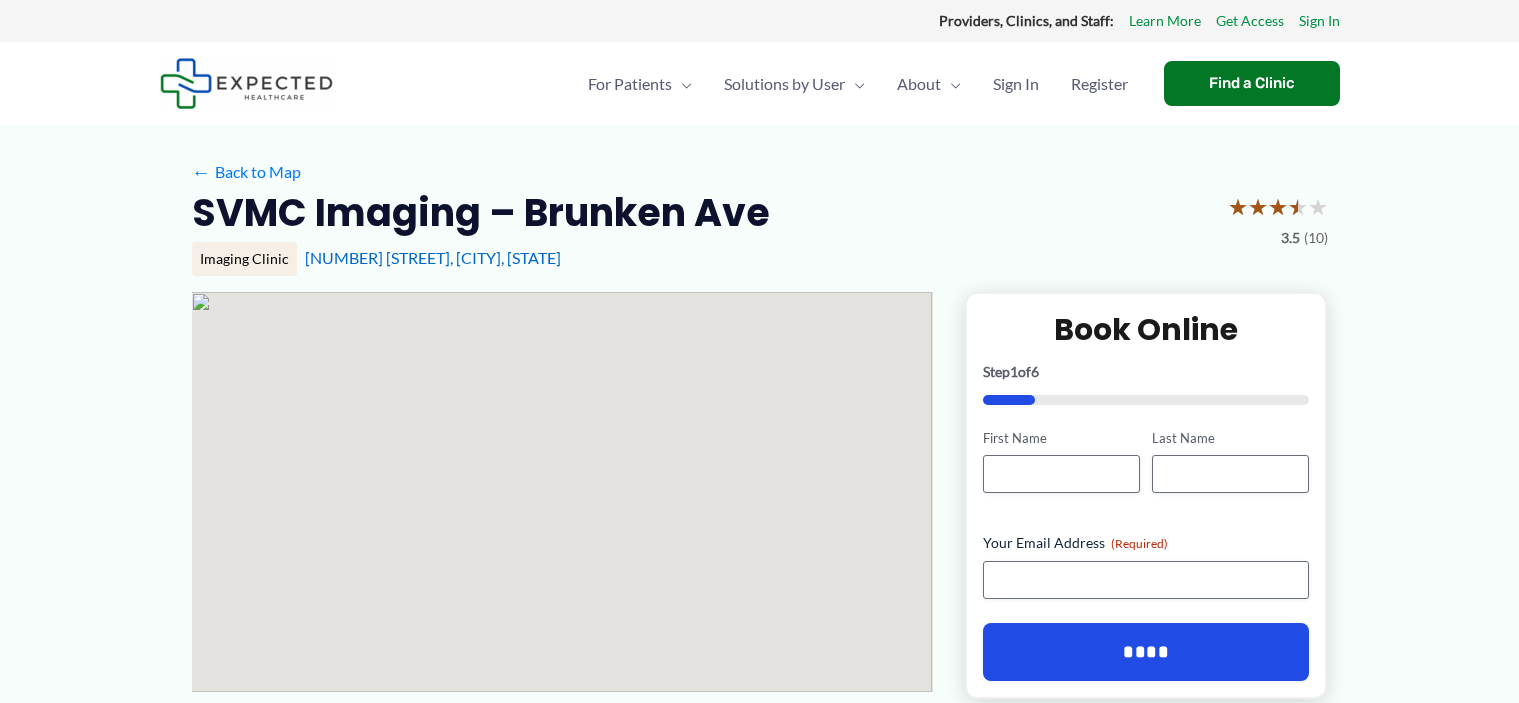scroll, scrollTop: 0, scrollLeft: 0, axis: both 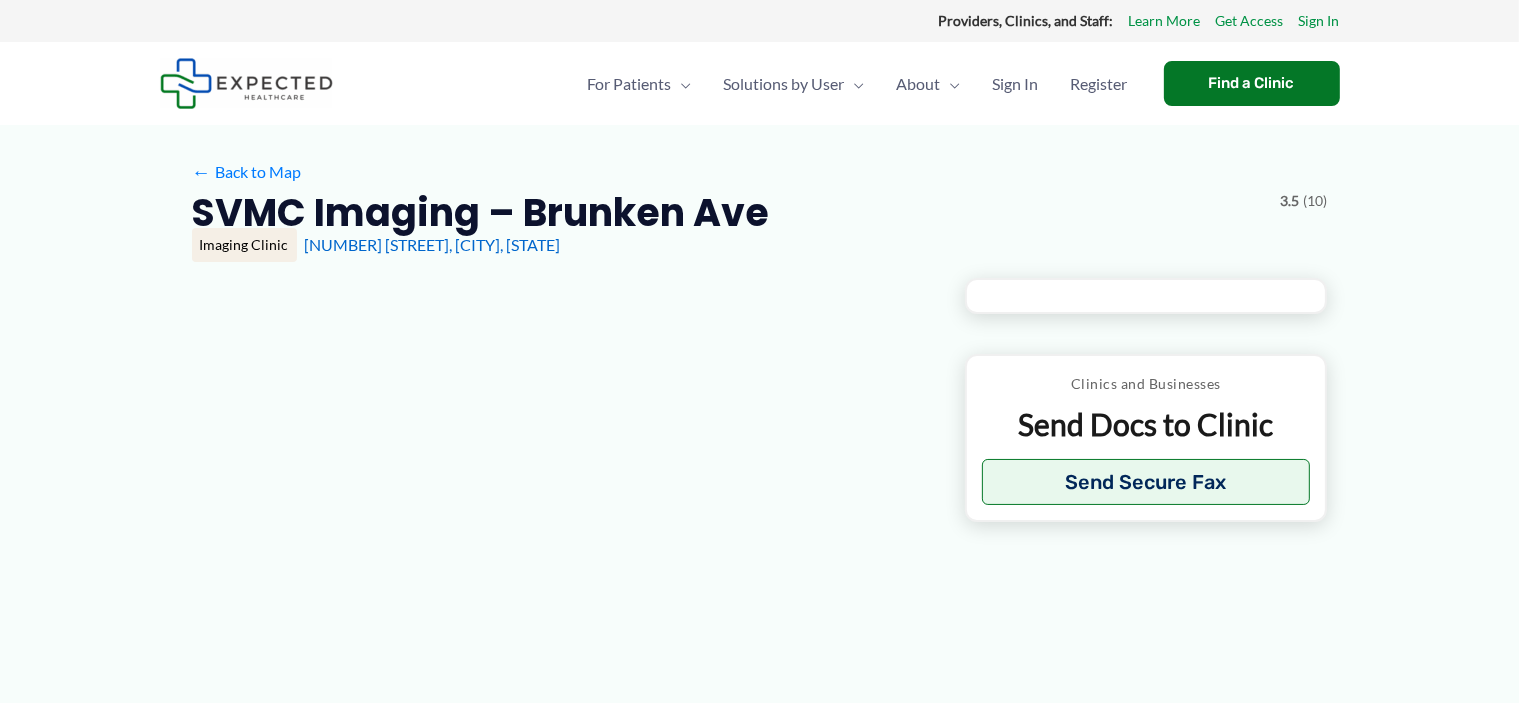 type on "**********" 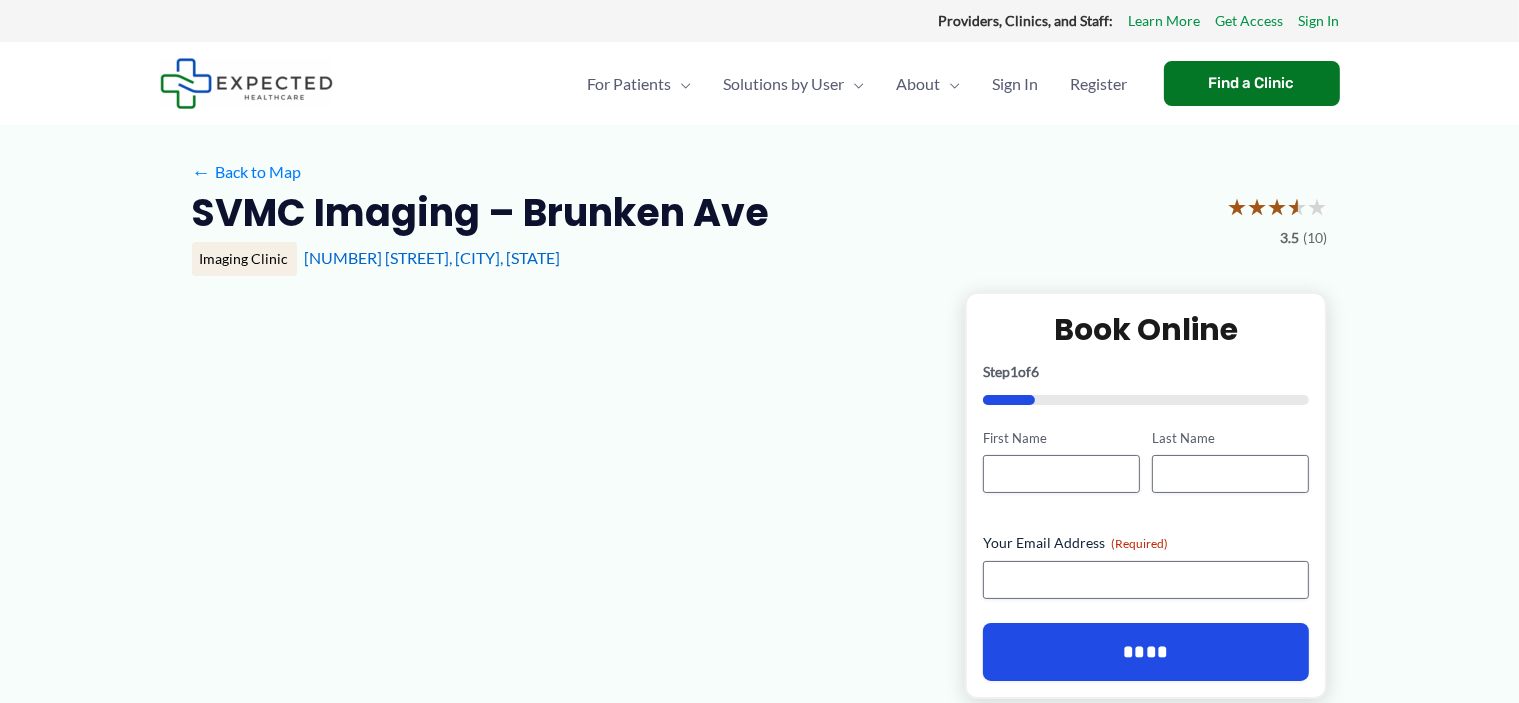 scroll, scrollTop: 324, scrollLeft: 0, axis: vertical 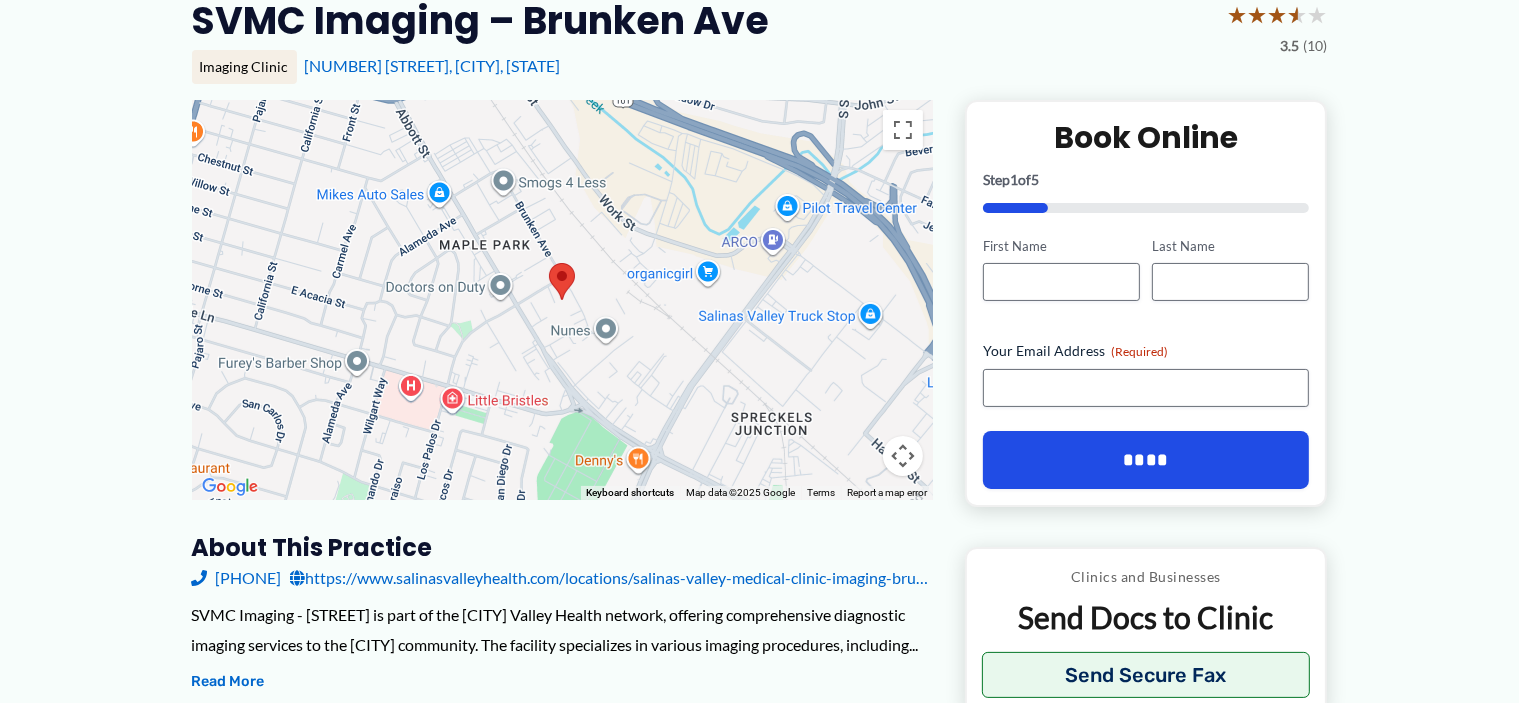 click on "https://www.salinasvalleyhealth.com/locations/salinas-valley-medical-clinic-imaging-brunken-av/" at bounding box center (611, 578) 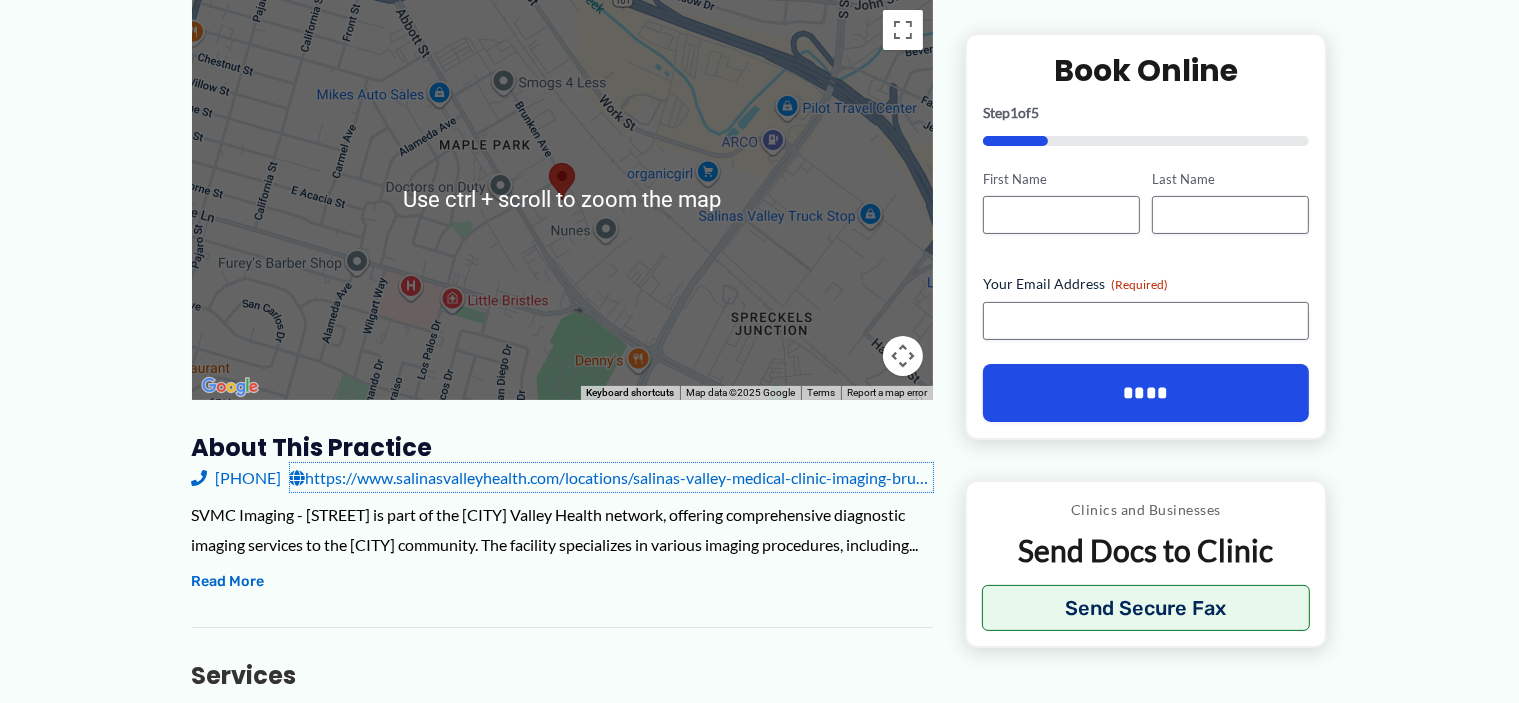 scroll, scrollTop: 0, scrollLeft: 0, axis: both 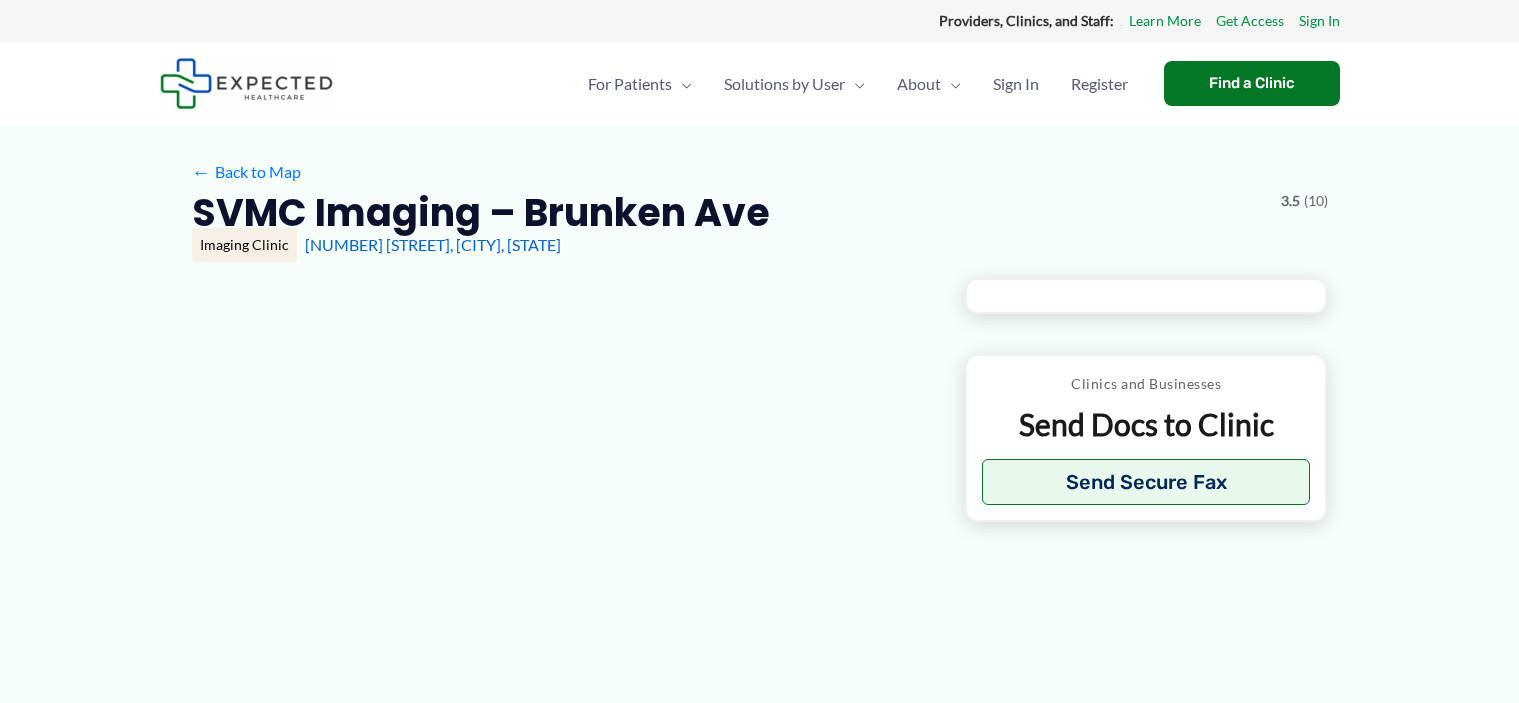 type on "**********" 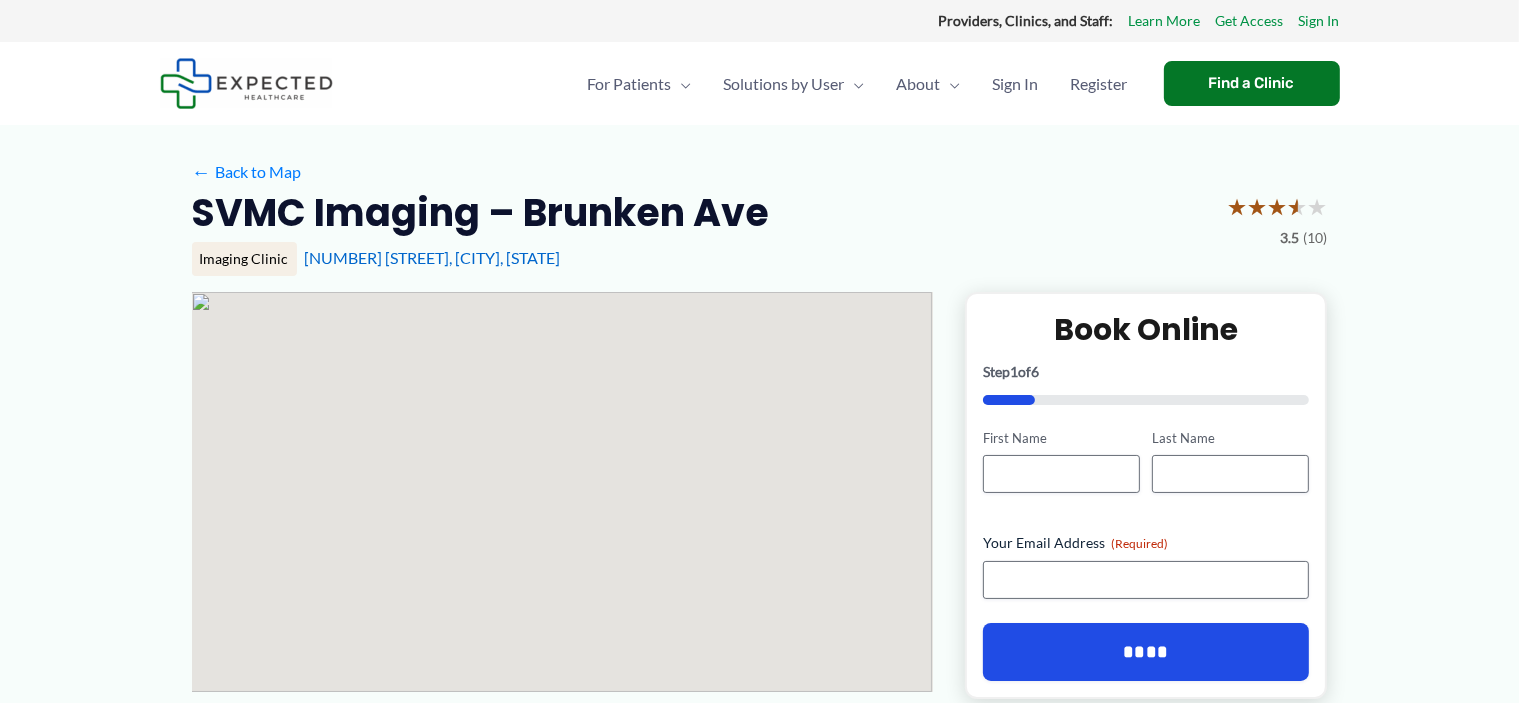 scroll, scrollTop: 165, scrollLeft: 0, axis: vertical 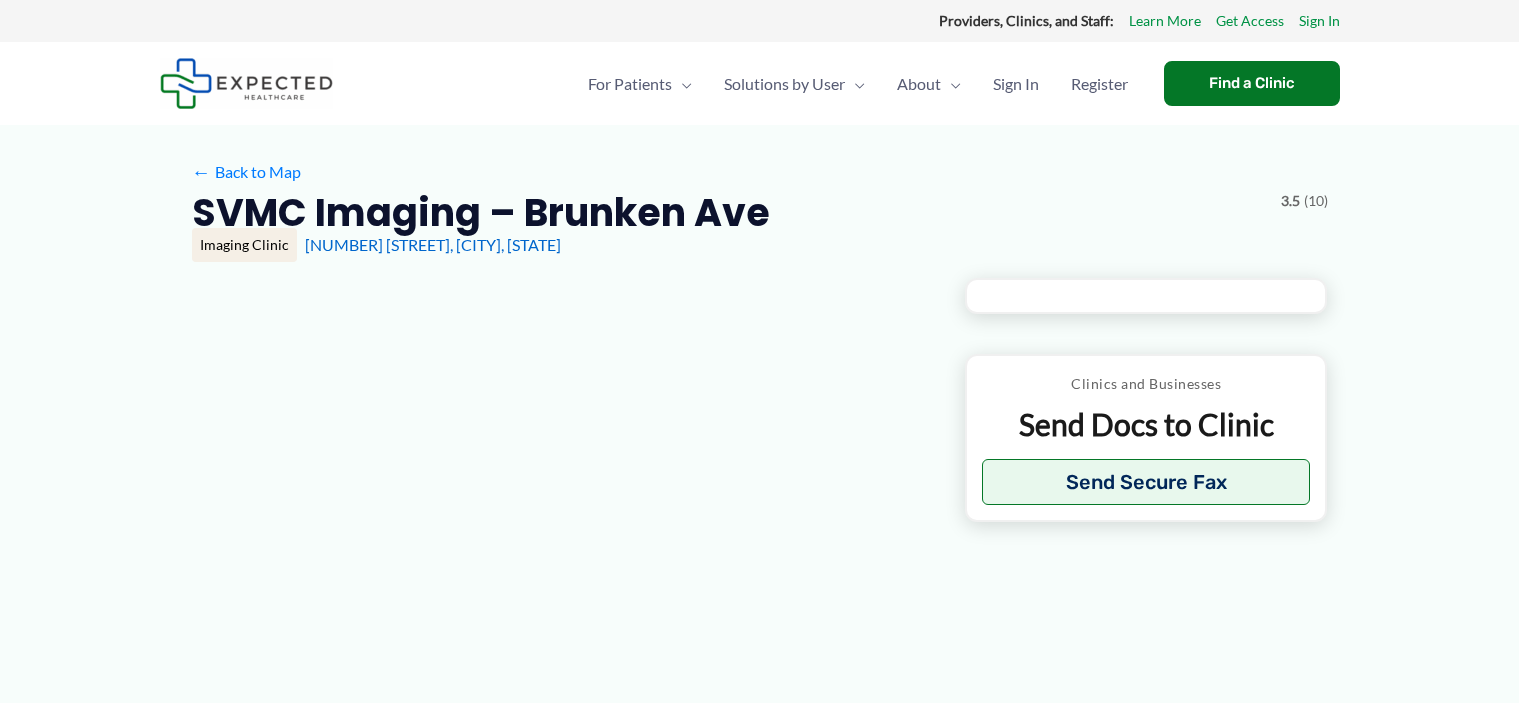 type on "**********" 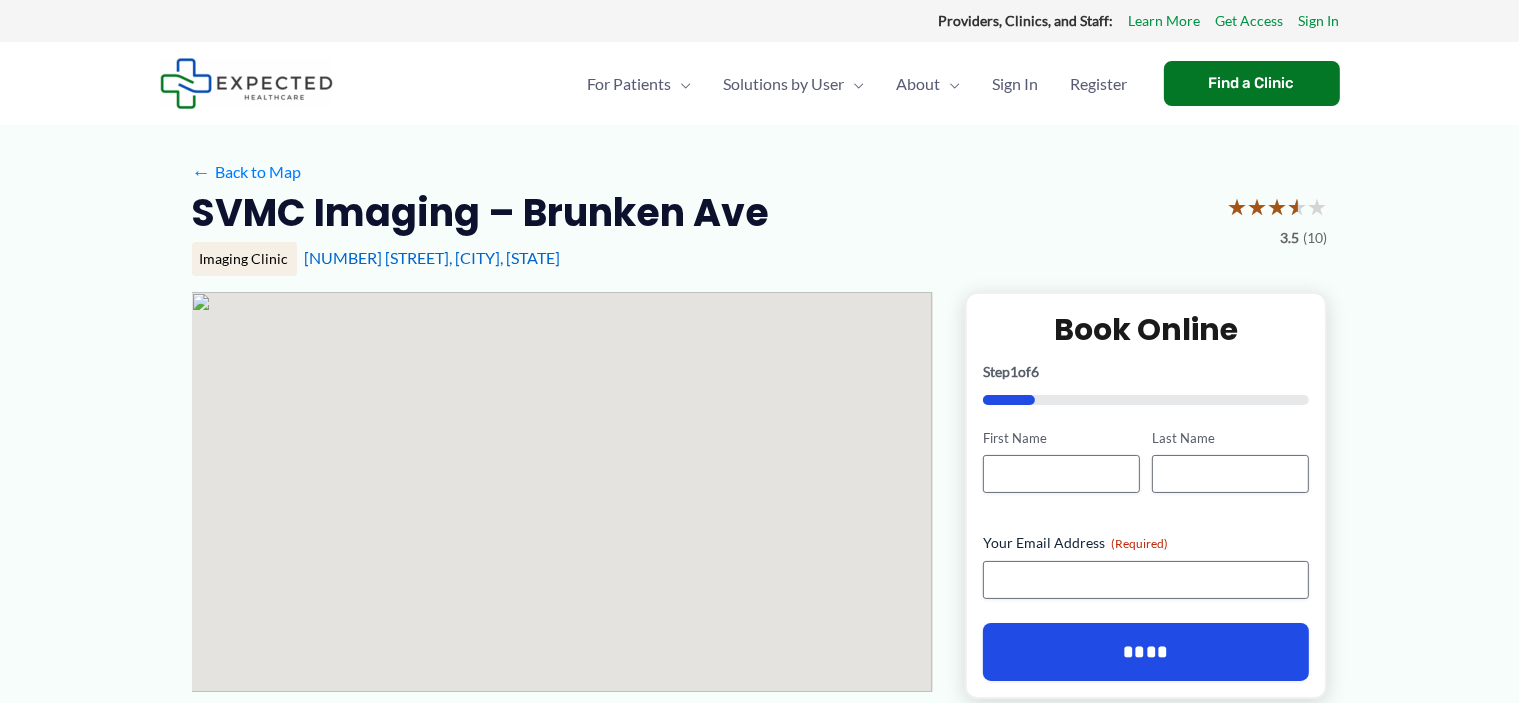 scroll, scrollTop: 0, scrollLeft: 0, axis: both 